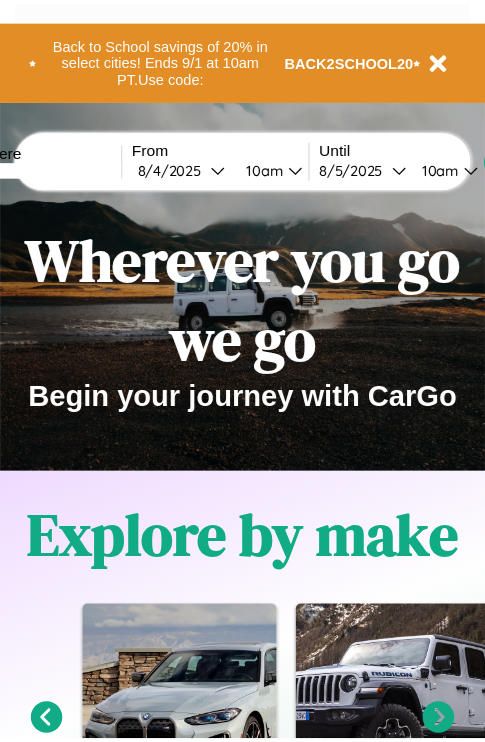 scroll, scrollTop: 0, scrollLeft: 0, axis: both 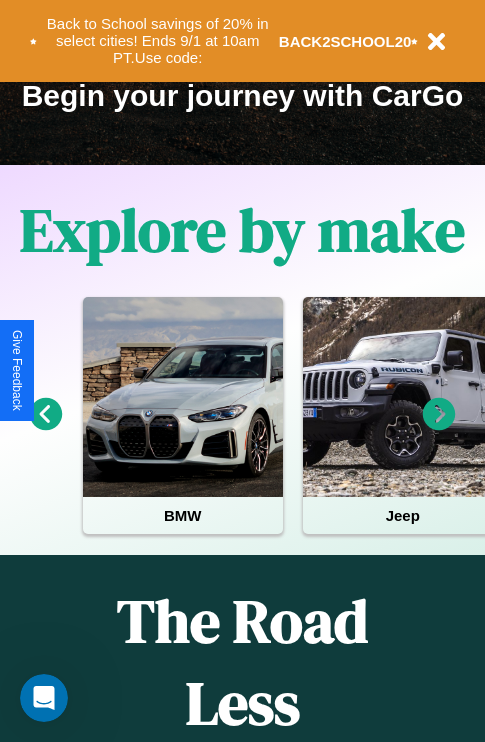 click 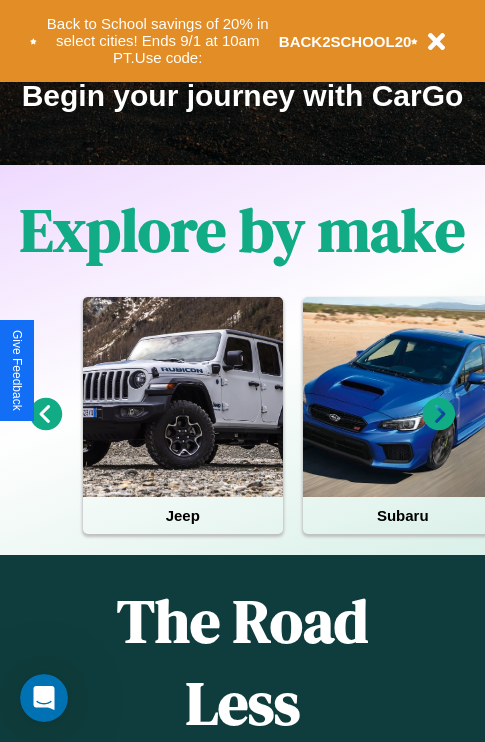 click 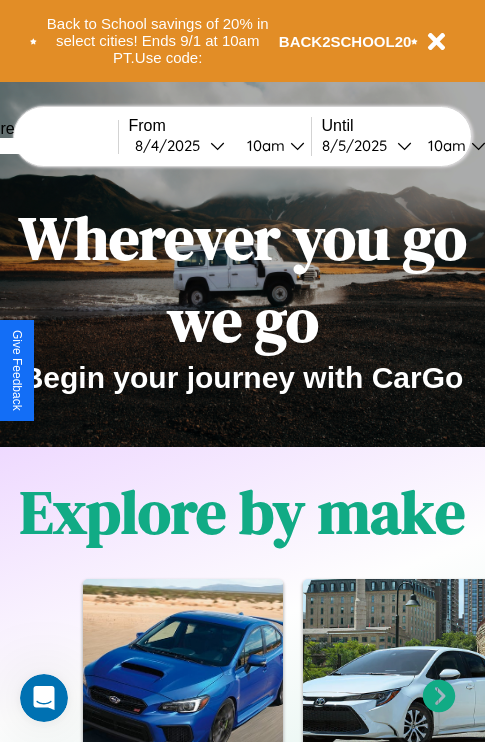 scroll, scrollTop: 0, scrollLeft: 0, axis: both 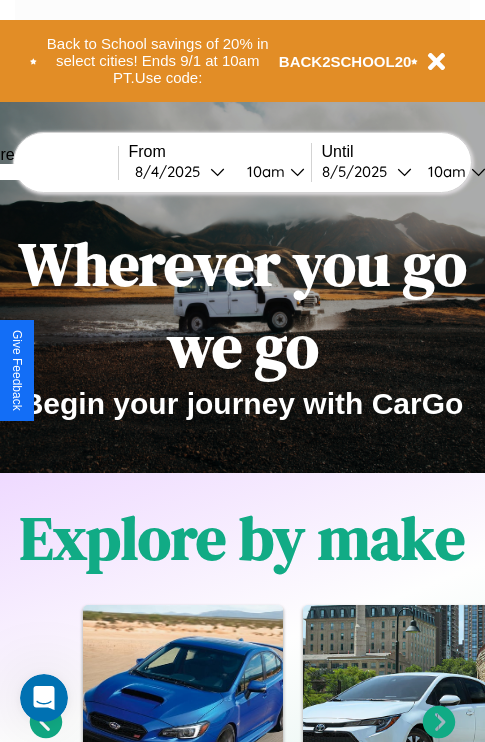 click at bounding box center [43, 172] 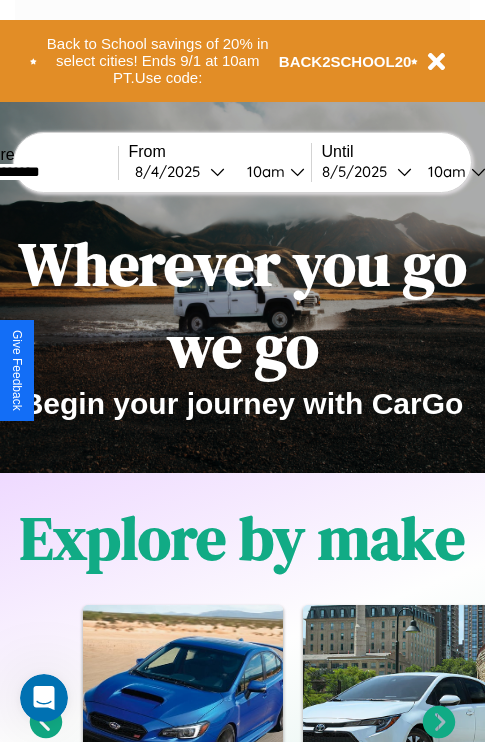 type on "**********" 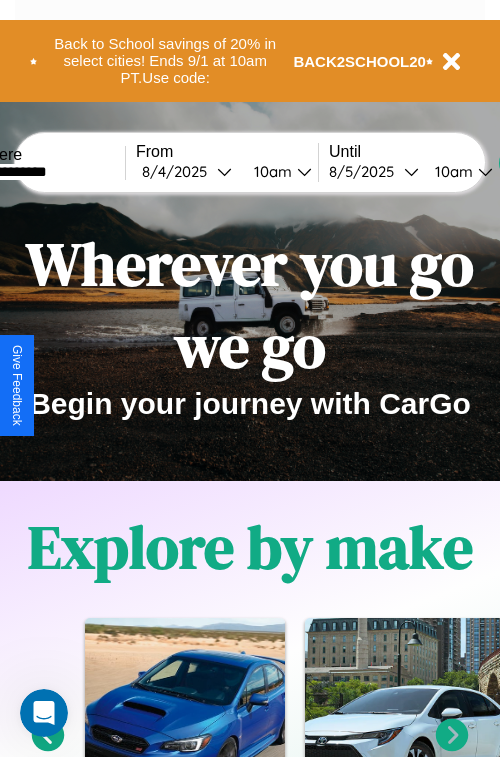 select on "*" 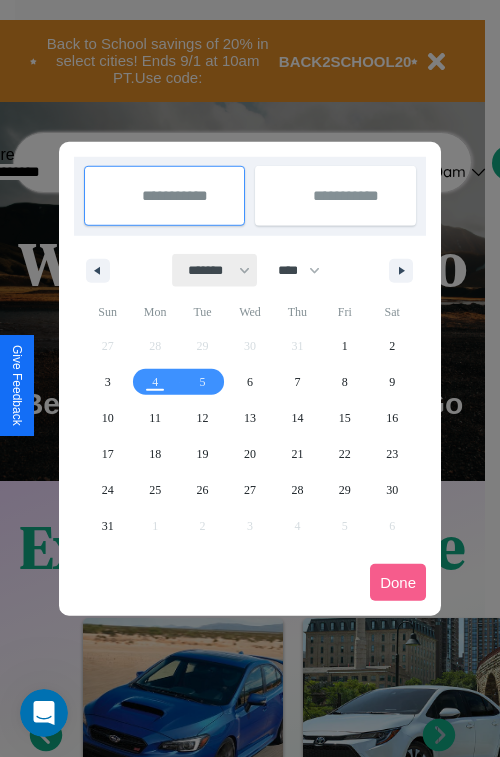 click on "******* ******** ***** ***** *** **** **** ****** ********* ******* ******** ********" at bounding box center [215, 270] 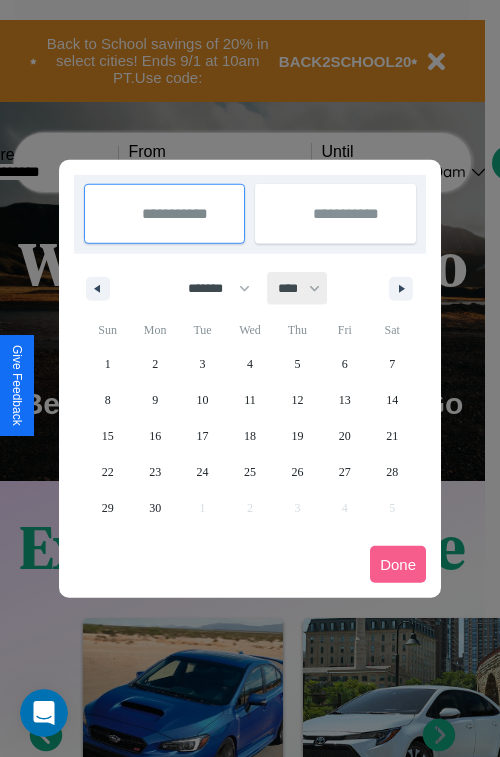 click on "**** **** **** **** **** **** **** **** **** **** **** **** **** **** **** **** **** **** **** **** **** **** **** **** **** **** **** **** **** **** **** **** **** **** **** **** **** **** **** **** **** **** **** **** **** **** **** **** **** **** **** **** **** **** **** **** **** **** **** **** **** **** **** **** **** **** **** **** **** **** **** **** **** **** **** **** **** **** **** **** **** **** **** **** **** **** **** **** **** **** **** **** **** **** **** **** **** **** **** **** **** **** **** **** **** **** **** **** **** **** **** **** **** **** **** **** **** **** **** **** ****" at bounding box center (298, 288) 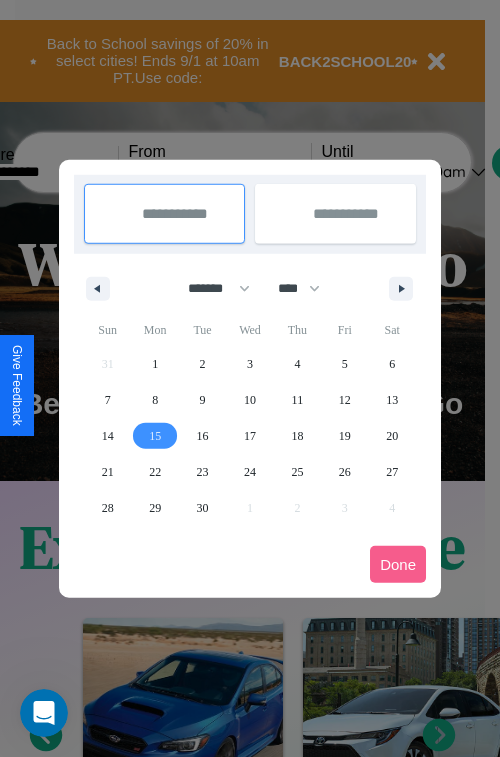 click on "15" at bounding box center (155, 436) 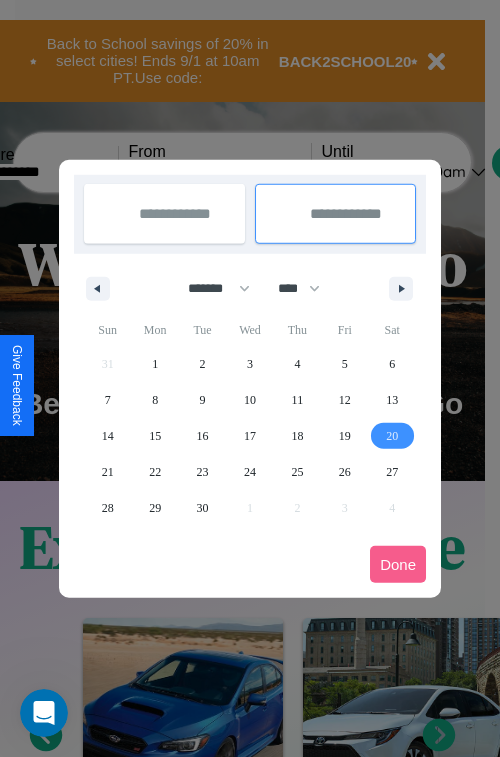 click on "20" at bounding box center (392, 436) 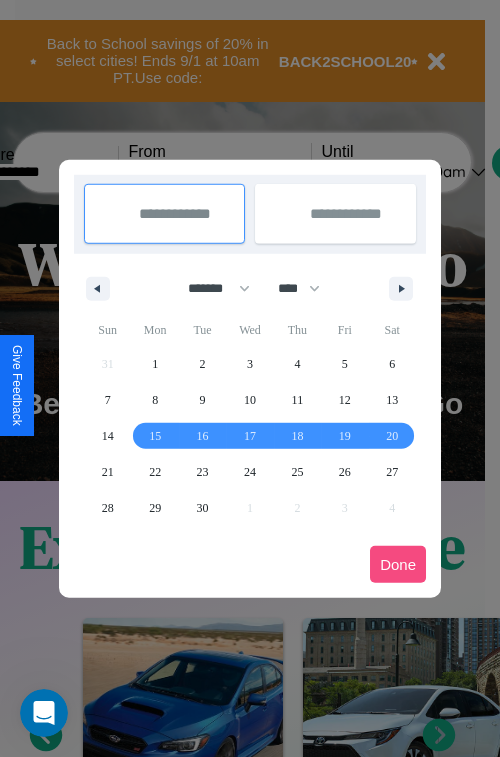 click on "Done" at bounding box center (398, 564) 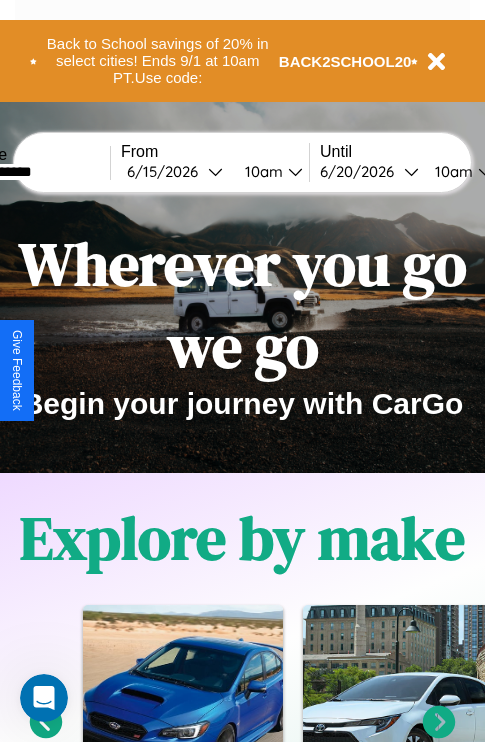 click on "10am" at bounding box center [261, 171] 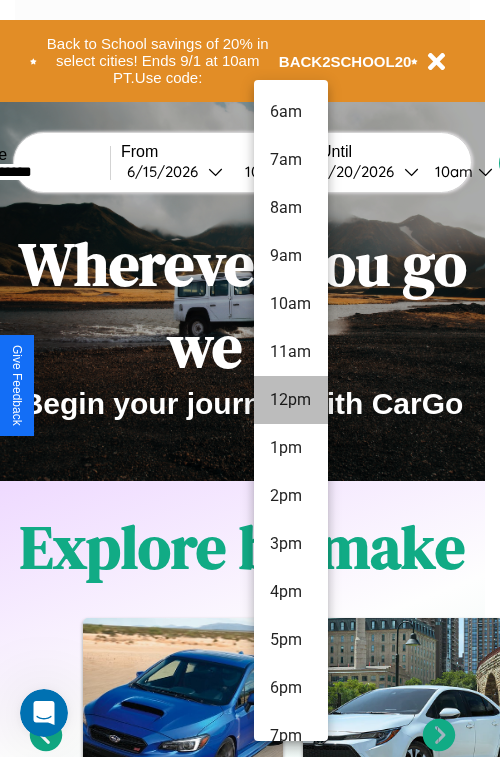 click on "12pm" at bounding box center (291, 400) 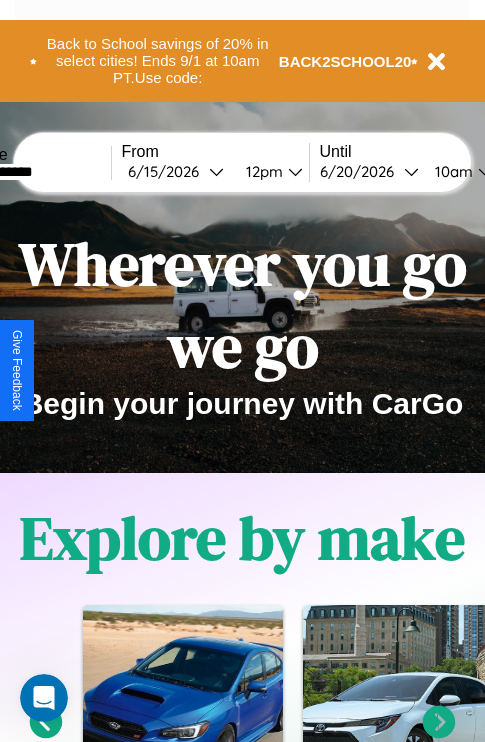 scroll, scrollTop: 0, scrollLeft: 75, axis: horizontal 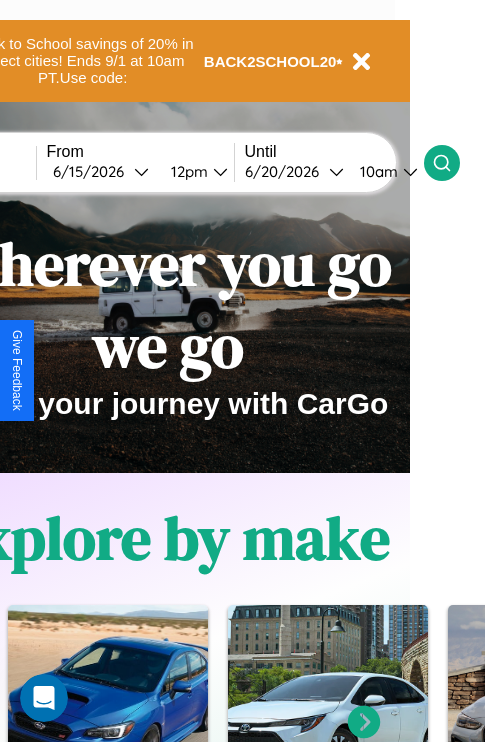 click 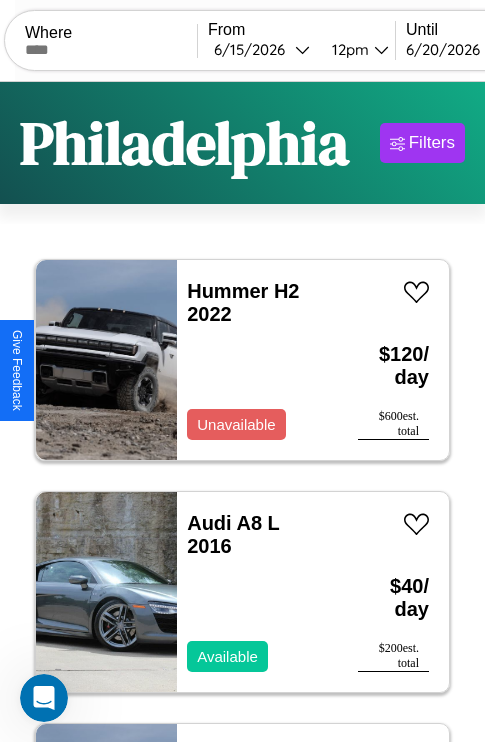scroll, scrollTop: 95, scrollLeft: 0, axis: vertical 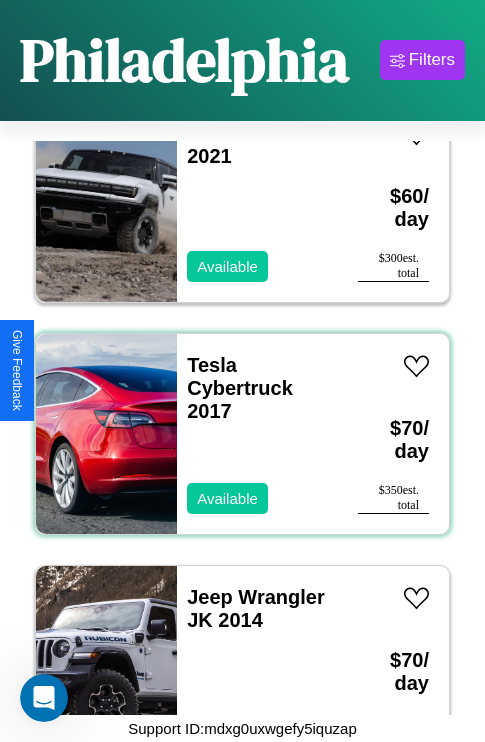 click on "Tesla   Cybertruck   2017 Available" at bounding box center (257, 434) 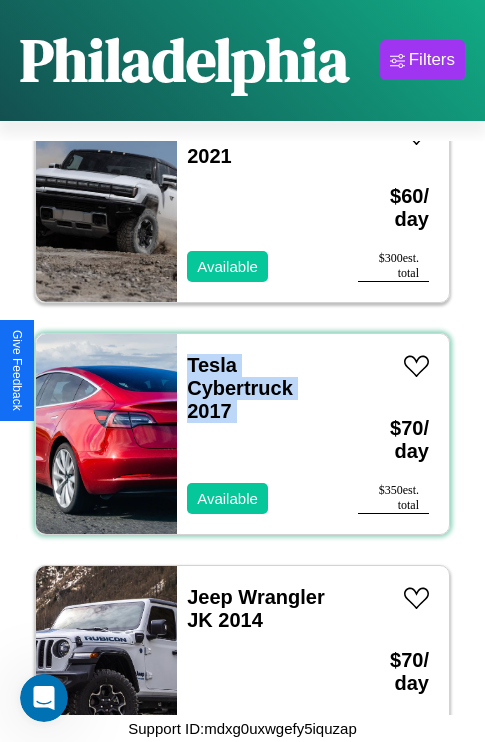 click on "Tesla   Cybertruck   2017 Available" at bounding box center (257, 434) 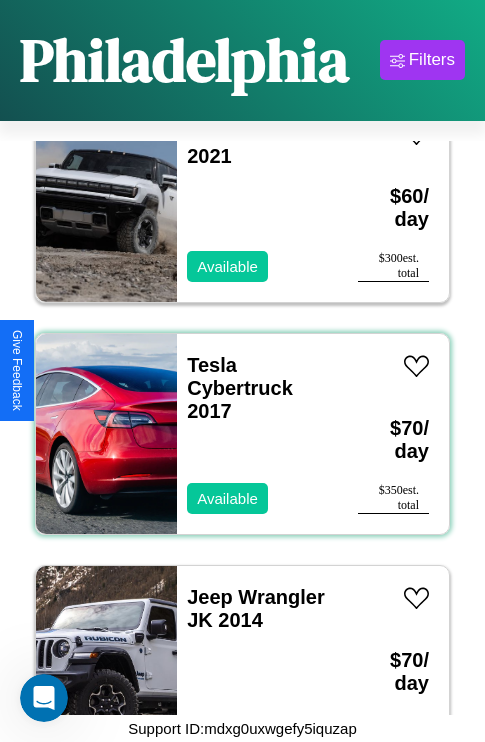 click on "Tesla   Cybertruck   2017 Available" at bounding box center [257, 434] 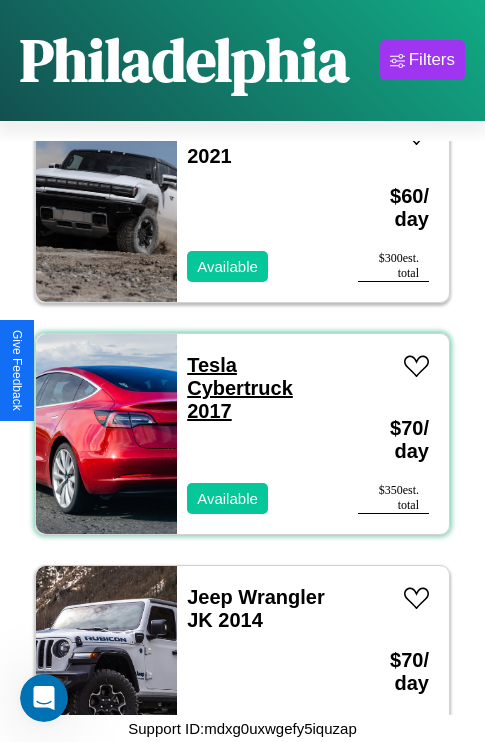 click on "Tesla   Cybertruck   2017" at bounding box center [240, 388] 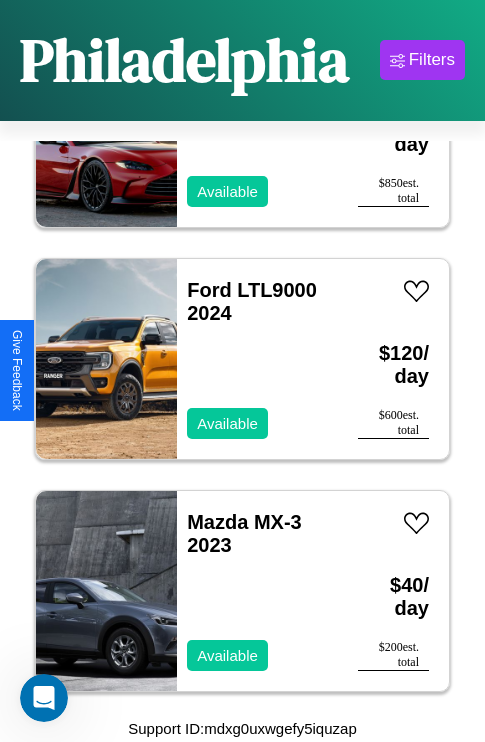 scroll, scrollTop: 7731, scrollLeft: 0, axis: vertical 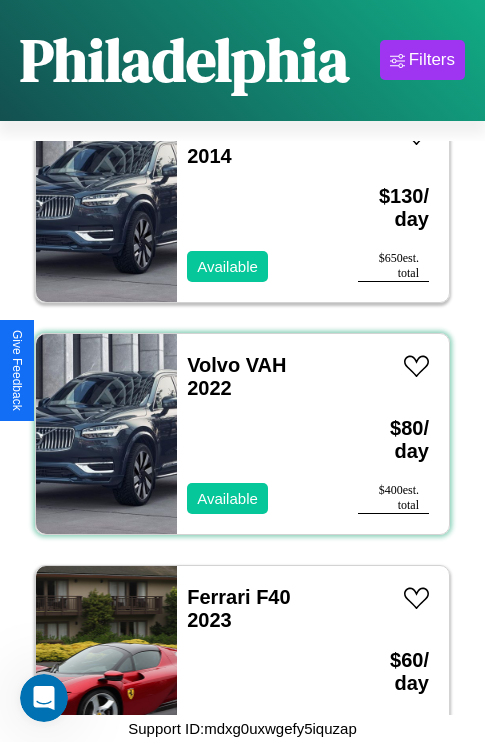 click on "Volvo   VAH   2022 Available" at bounding box center (257, 434) 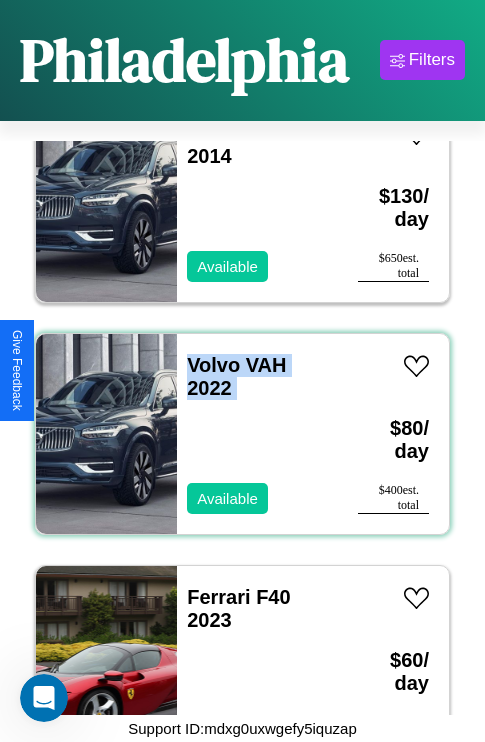 click on "Volvo   VAH   2022 Available" at bounding box center [257, 434] 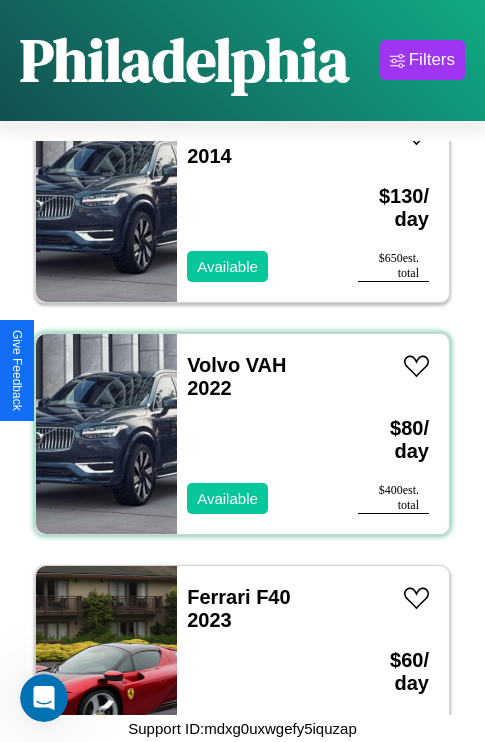 click on "Volvo   VAH   2022 Available" at bounding box center (257, 434) 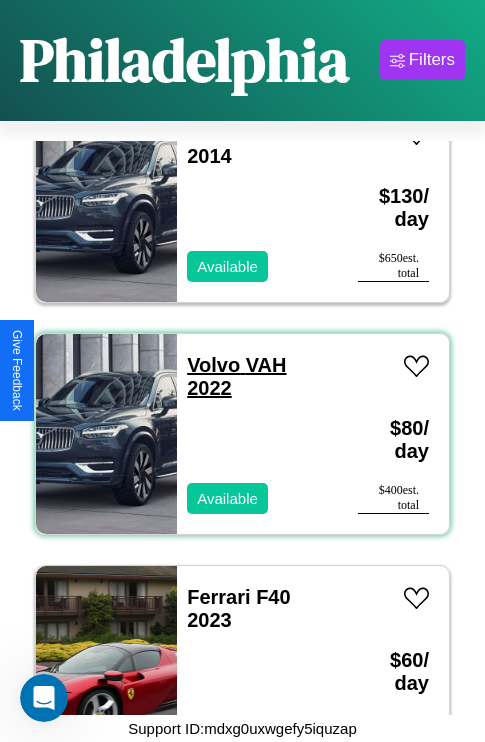 click on "Volvo   VAH   2022" at bounding box center [236, 376] 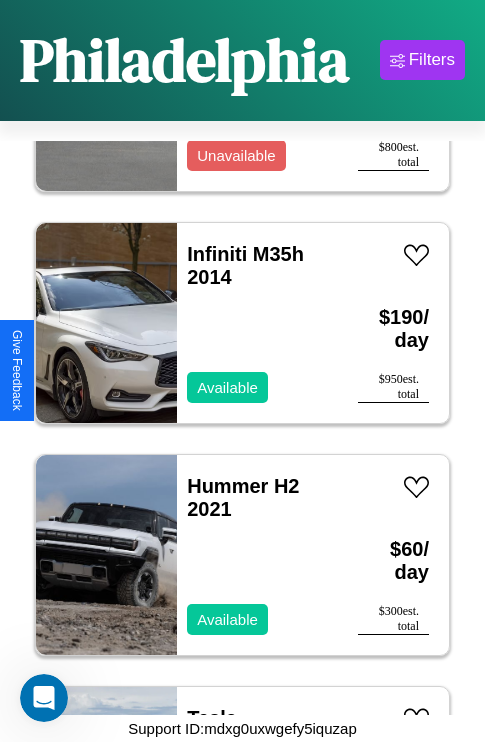 scroll, scrollTop: 3787, scrollLeft: 0, axis: vertical 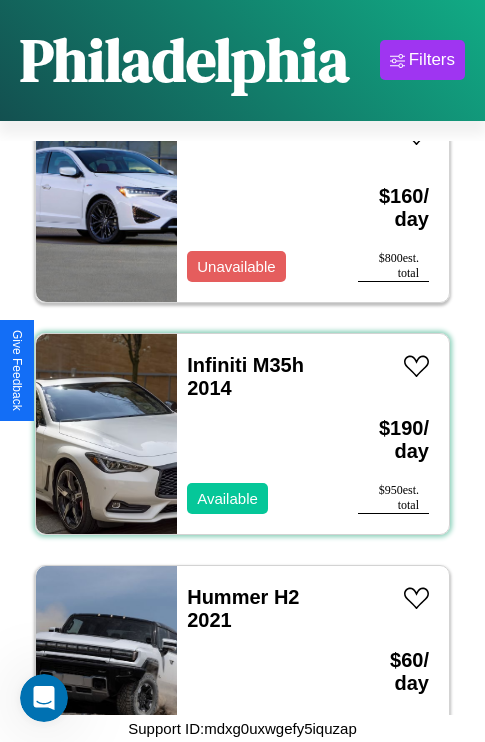 click on "Infiniti   M35h   2014 Available" at bounding box center (257, 434) 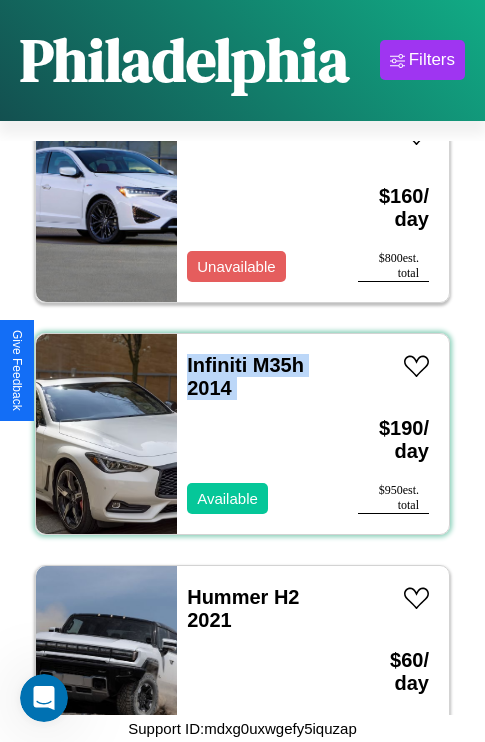 click on "Infiniti   M35h   2014 Available" at bounding box center (257, 434) 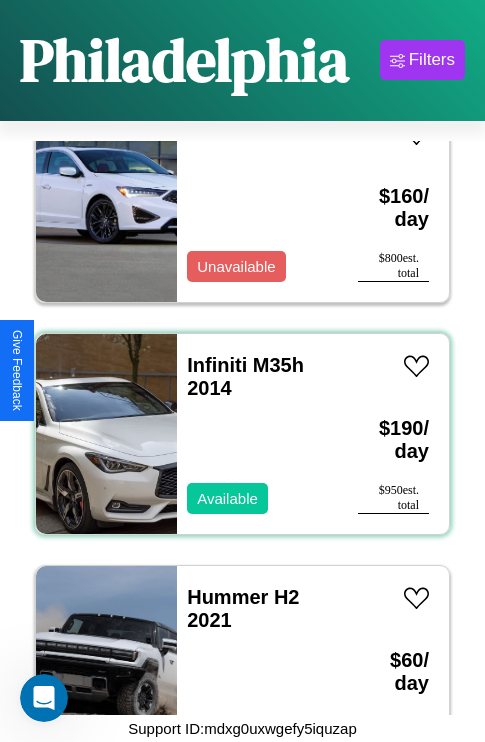 click on "Infiniti   M35h   2014 Available" at bounding box center [257, 434] 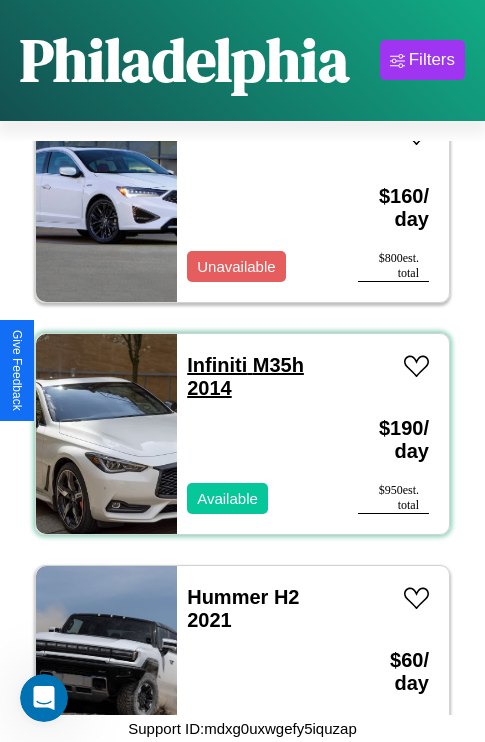 click on "Infiniti   M35h   2014" at bounding box center (245, 376) 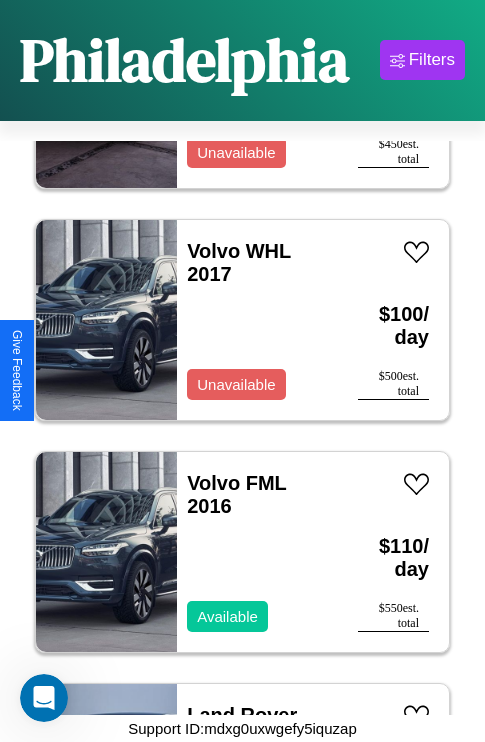 scroll, scrollTop: 1003, scrollLeft: 0, axis: vertical 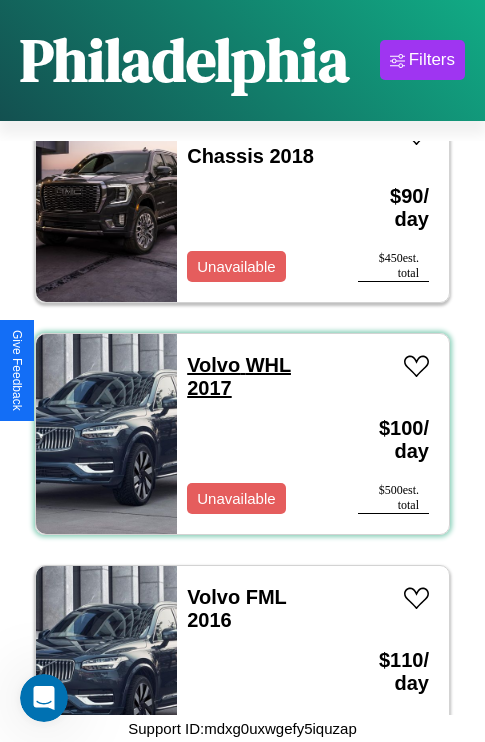 click on "Volvo   WHL   2017" at bounding box center (239, 376) 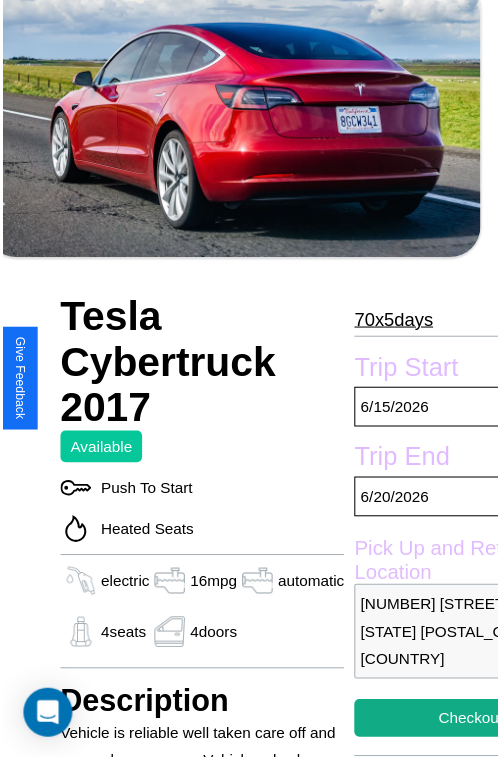 scroll, scrollTop: 577, scrollLeft: 96, axis: both 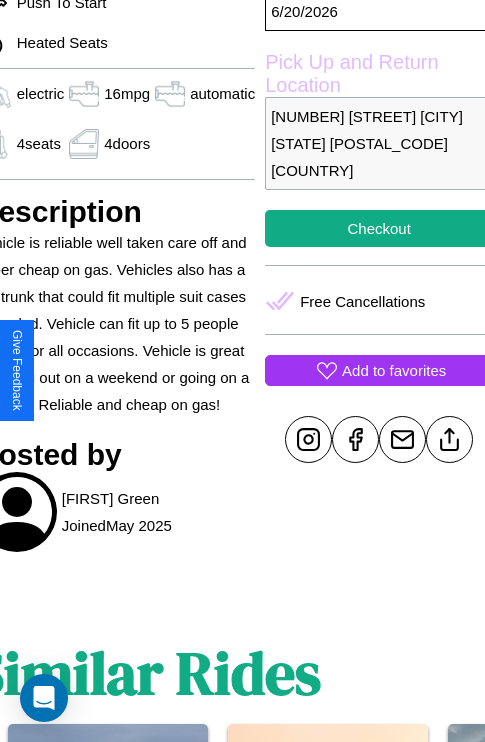 click on "Add to favorites" at bounding box center (394, 370) 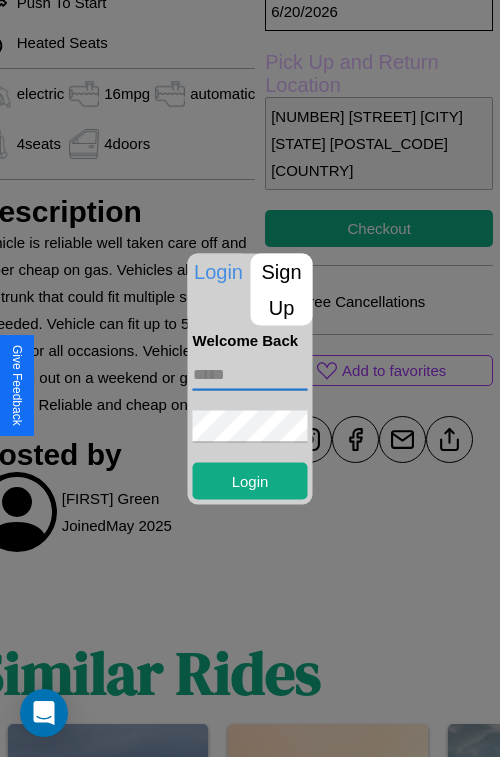 click at bounding box center (250, 374) 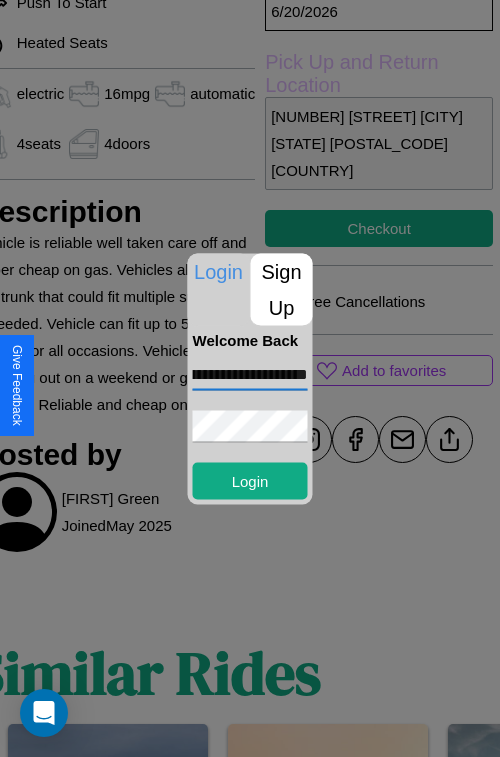 scroll, scrollTop: 0, scrollLeft: 84, axis: horizontal 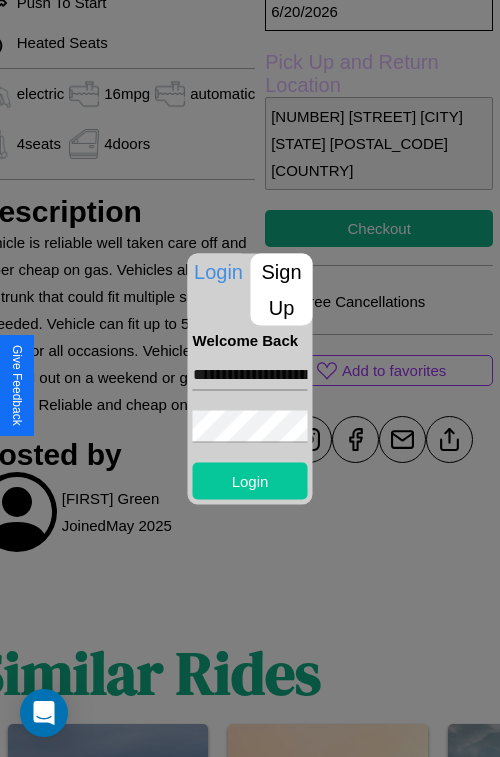 click on "Login" at bounding box center [250, 480] 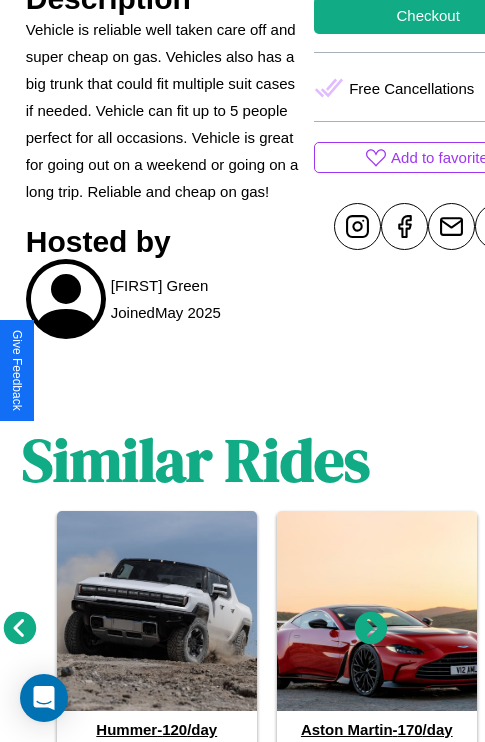 scroll, scrollTop: 863, scrollLeft: 30, axis: both 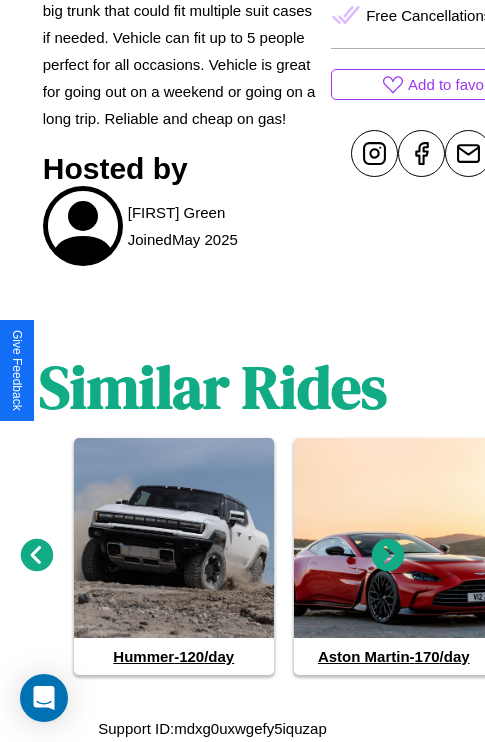click 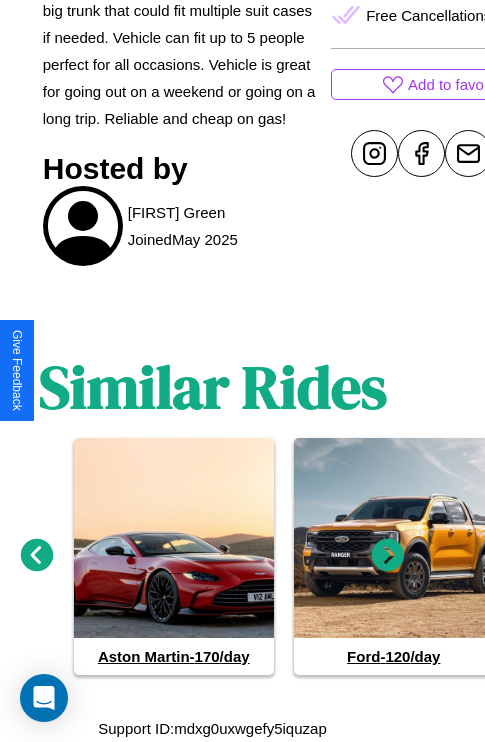 click 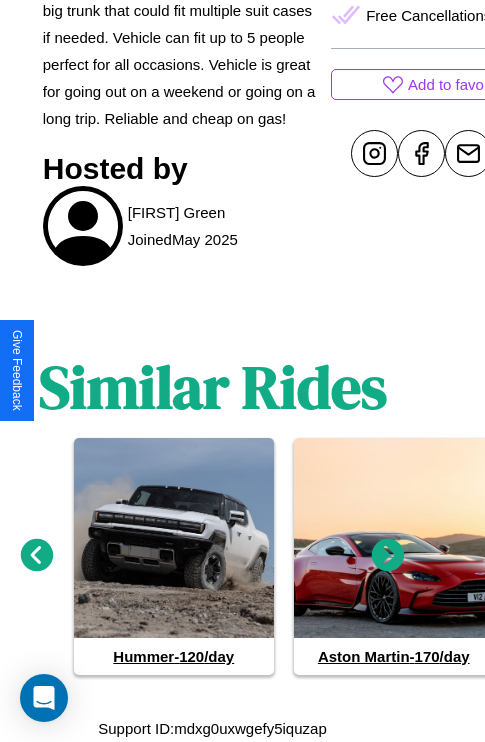click 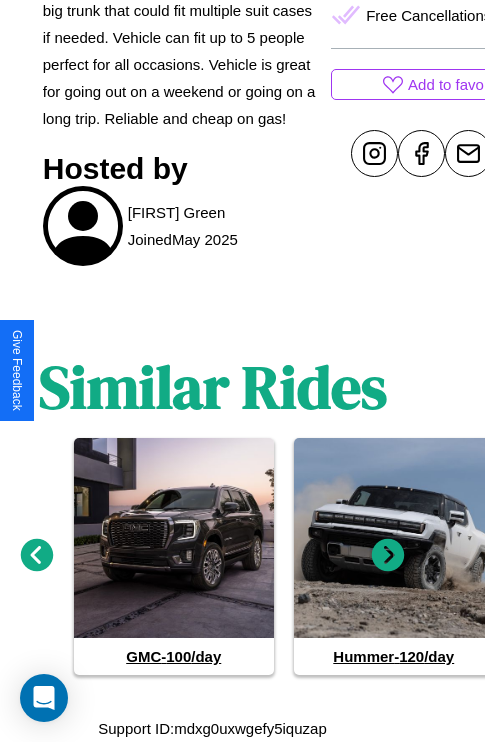 click 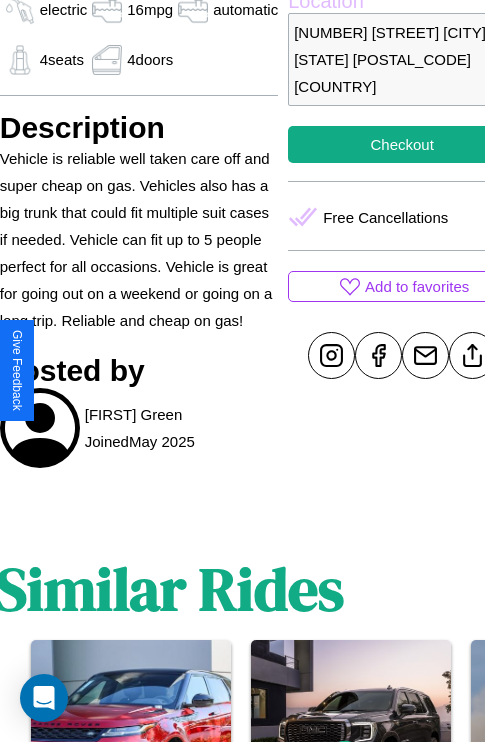 scroll, scrollTop: 646, scrollLeft: 76, axis: both 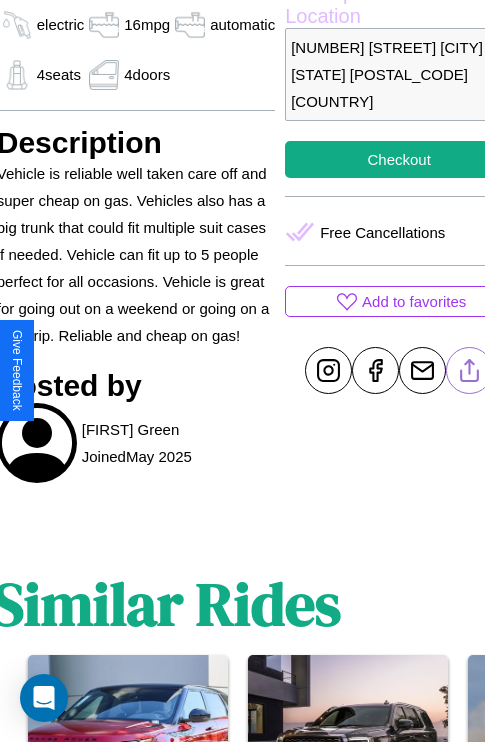 click 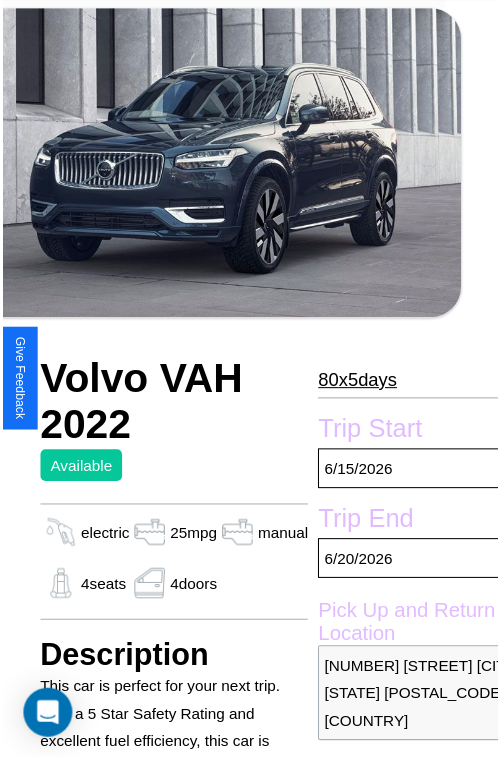 scroll, scrollTop: 160, scrollLeft: 80, axis: both 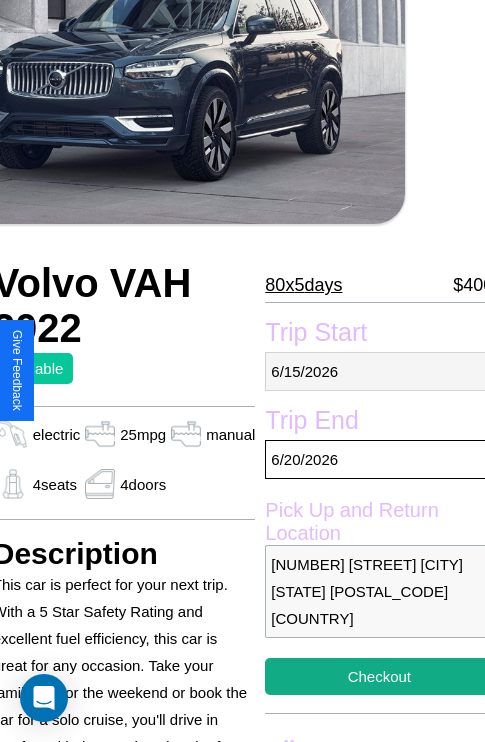 click on "6 / 15 / 2026" at bounding box center [379, 371] 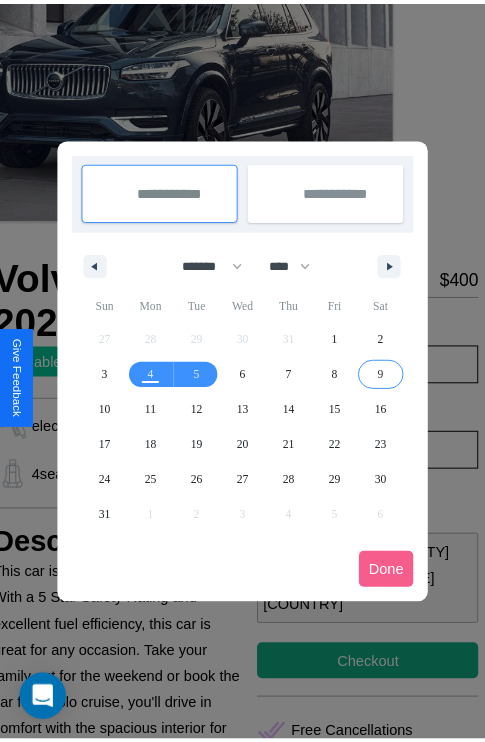 scroll, scrollTop: 0, scrollLeft: 80, axis: horizontal 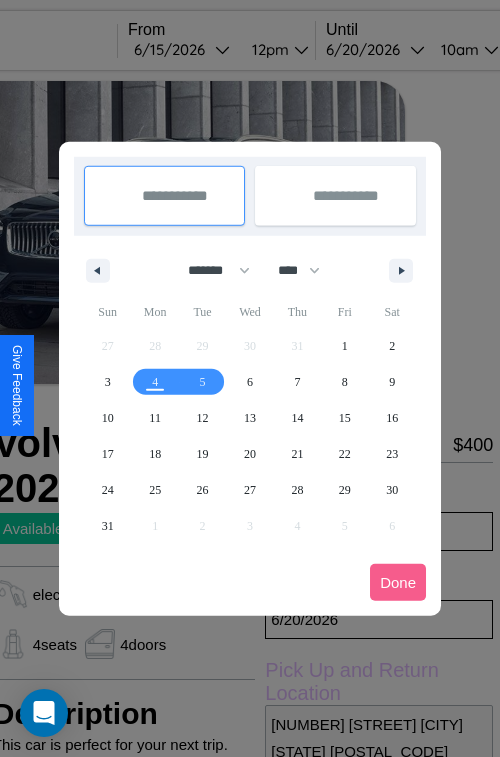 click at bounding box center [250, 378] 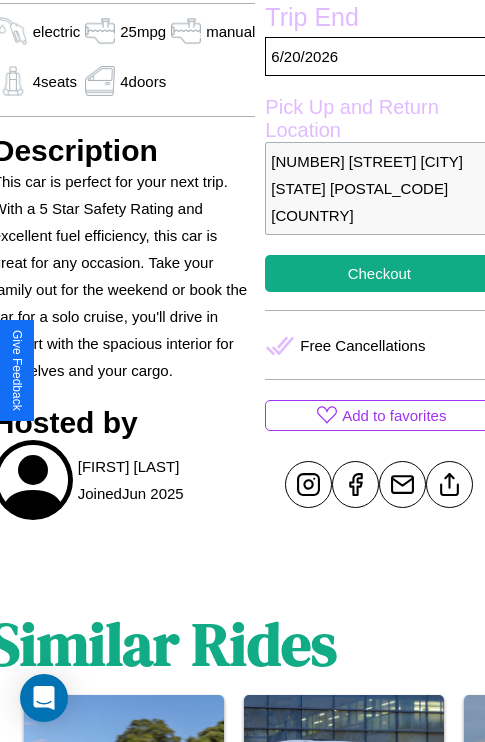 scroll, scrollTop: 607, scrollLeft: 80, axis: both 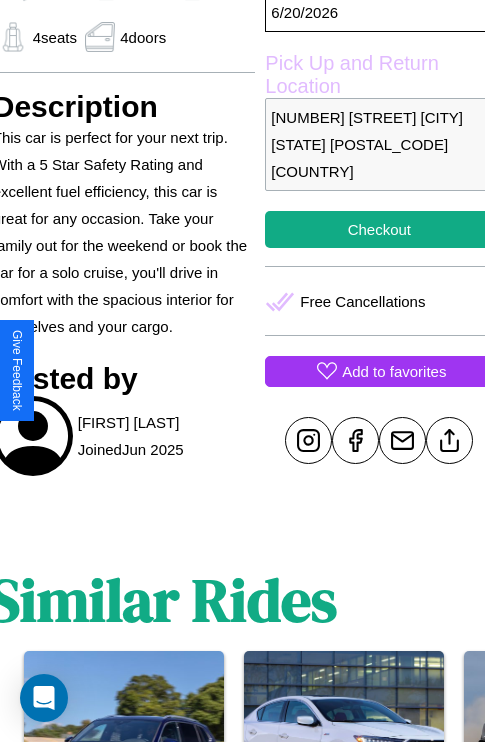 click on "Add to favorites" at bounding box center [394, 371] 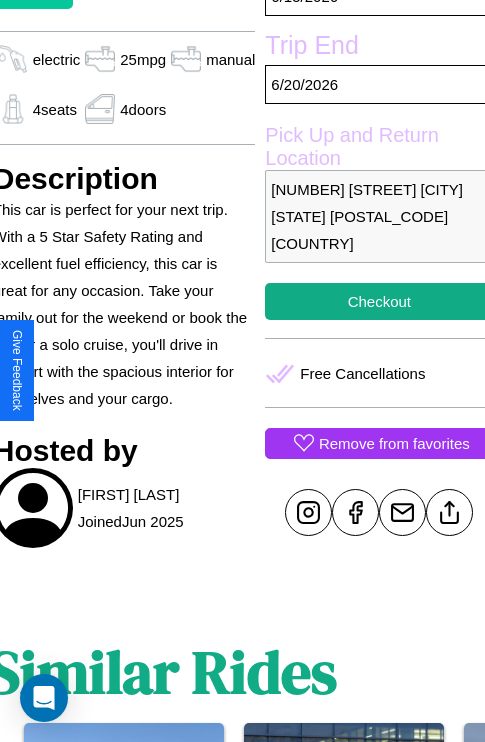 scroll, scrollTop: 465, scrollLeft: 80, axis: both 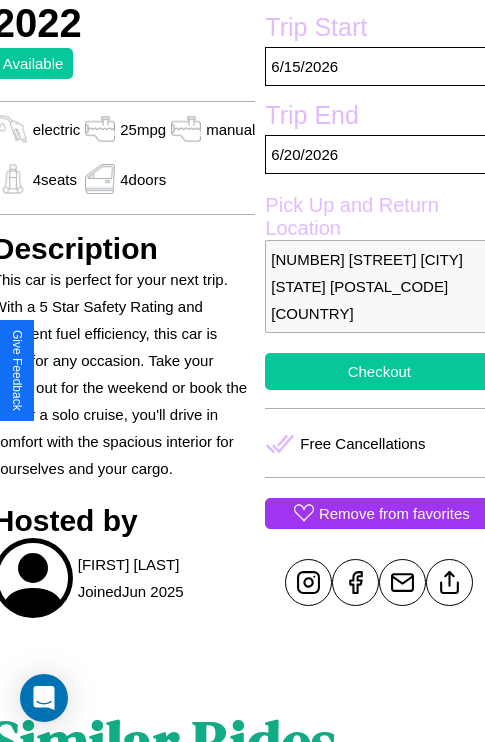 click on "Checkout" at bounding box center [379, 371] 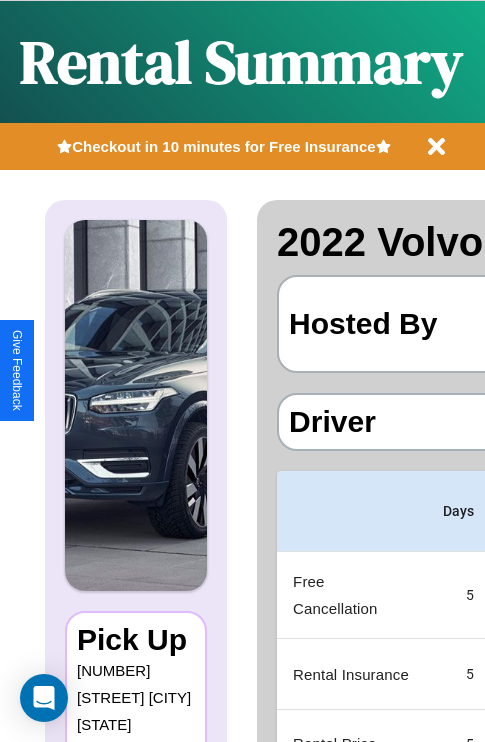 scroll, scrollTop: 0, scrollLeft: 397, axis: horizontal 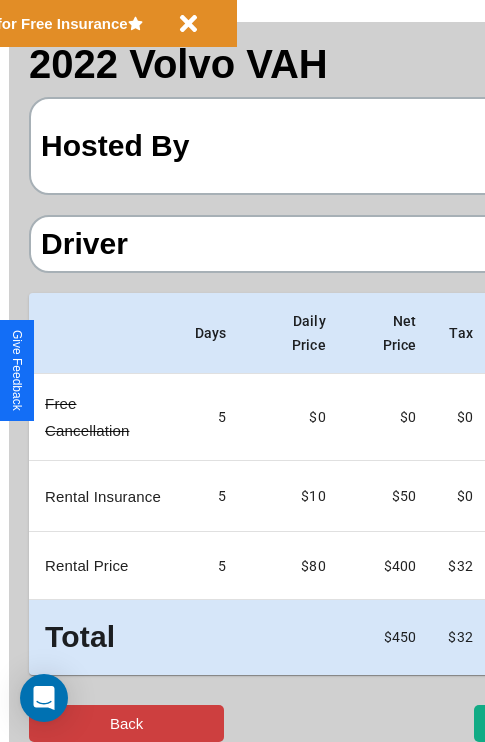 click on "Back" at bounding box center (126, 723) 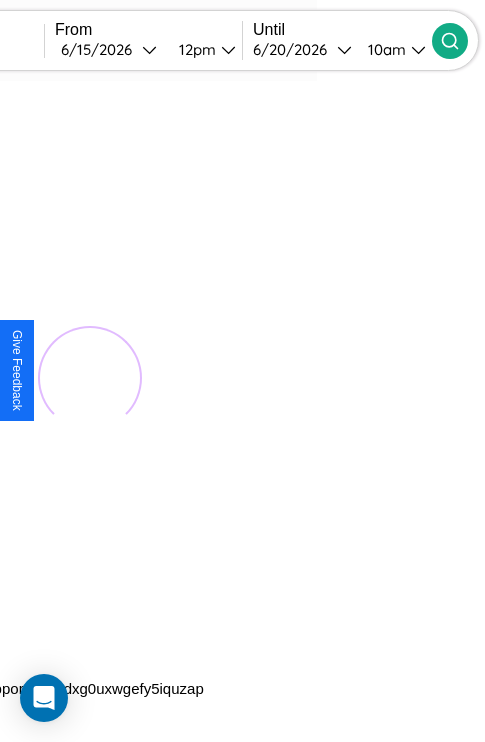 scroll, scrollTop: 0, scrollLeft: 0, axis: both 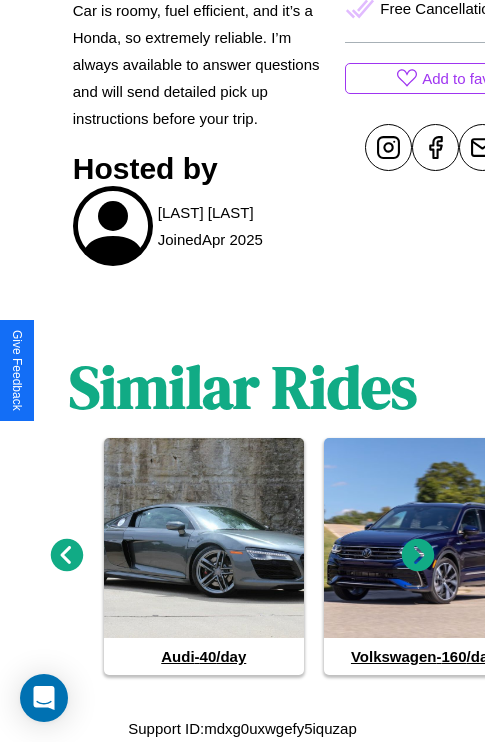 click 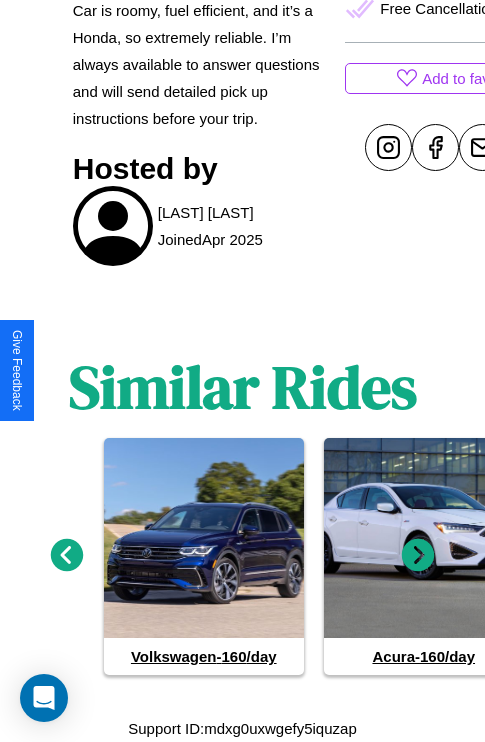 click 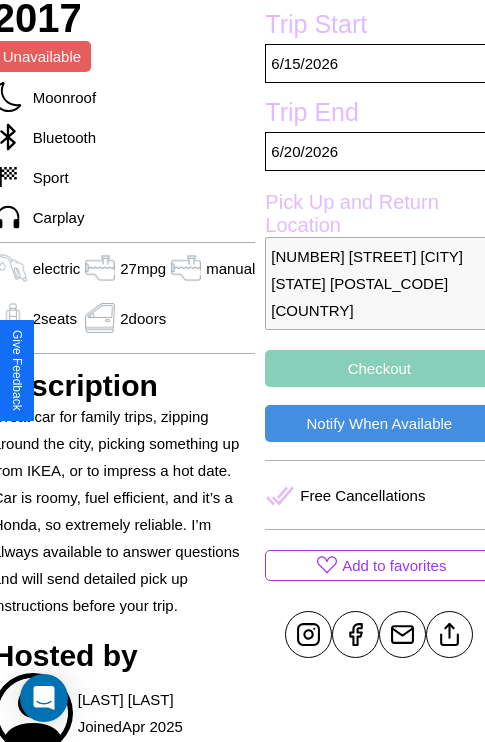 scroll, scrollTop: 465, scrollLeft: 80, axis: both 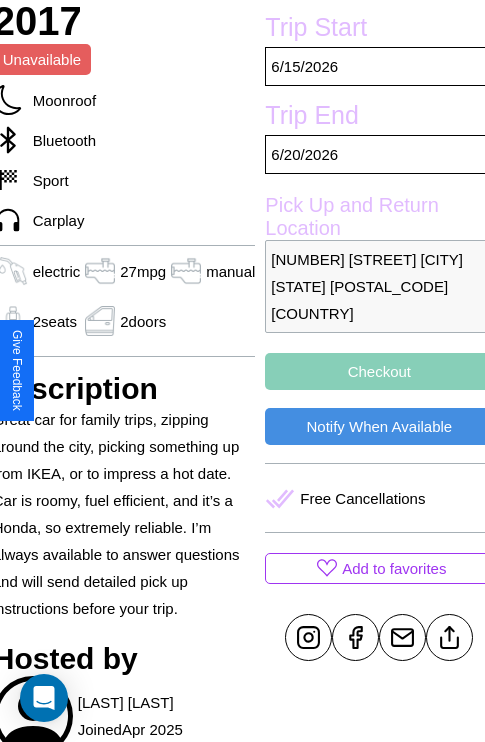 click on "Checkout" at bounding box center (379, 371) 